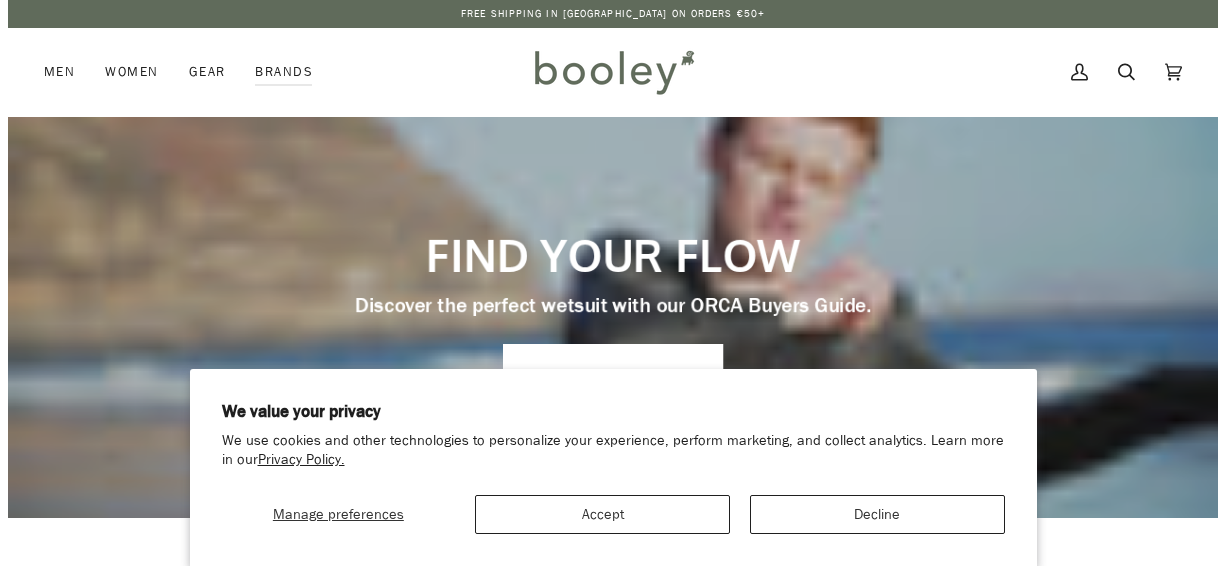 scroll, scrollTop: 0, scrollLeft: 0, axis: both 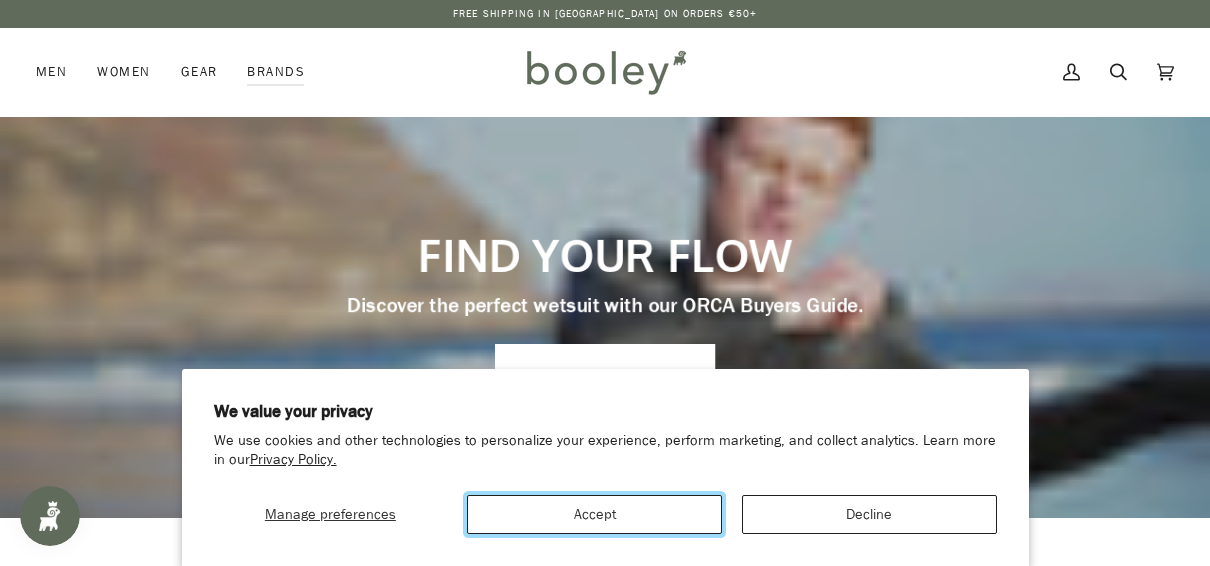 click on "Accept" at bounding box center [594, 514] 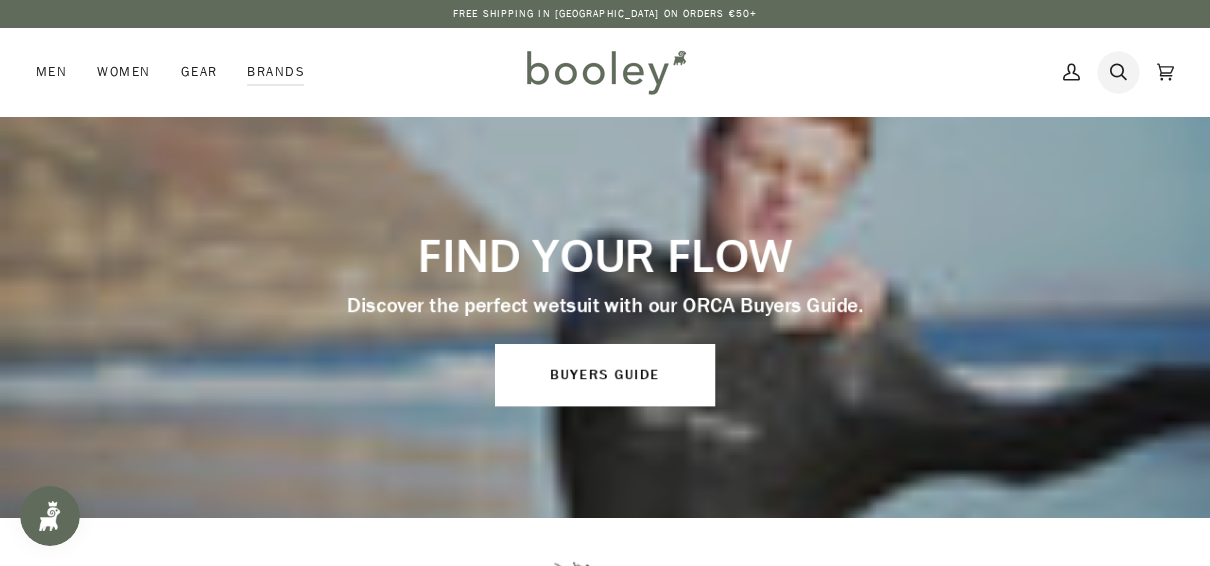 click 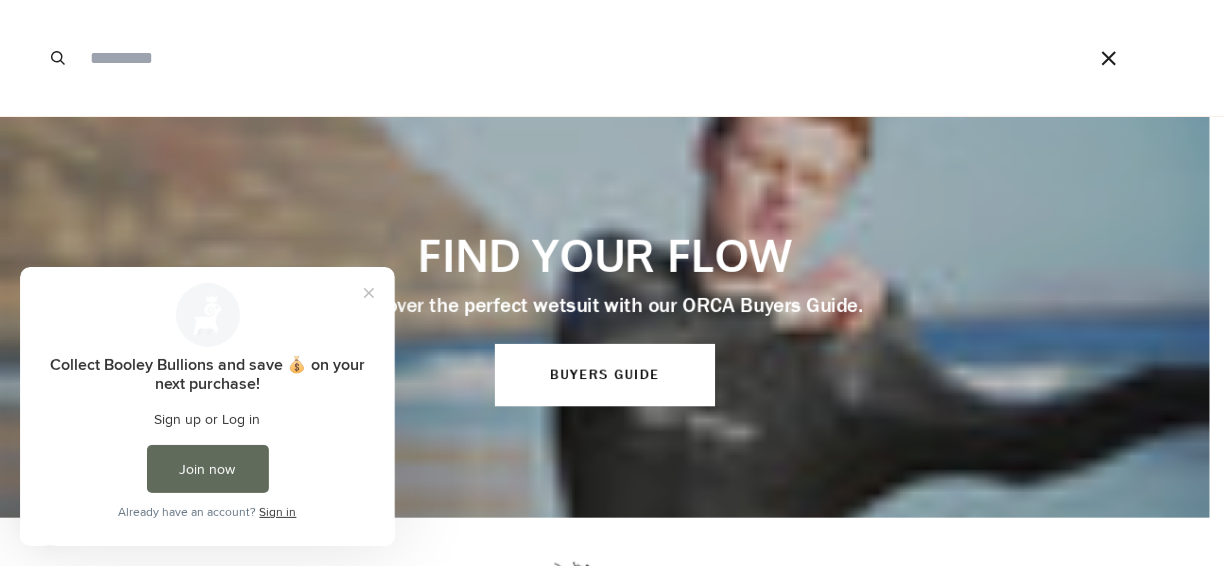 scroll, scrollTop: 0, scrollLeft: 0, axis: both 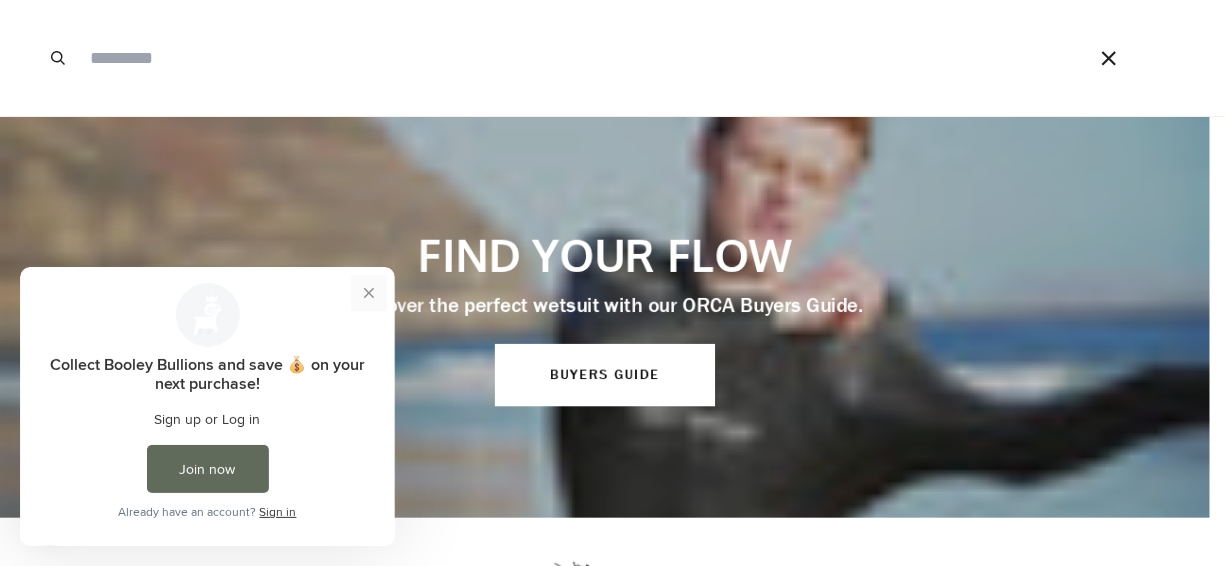 click at bounding box center (369, 292) 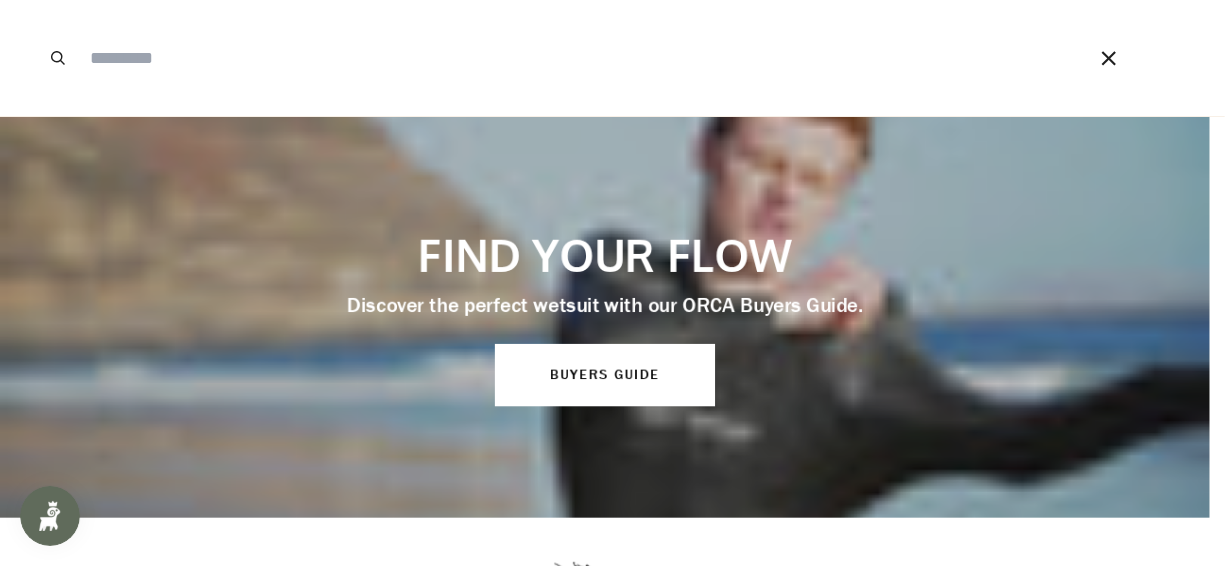 click at bounding box center [559, 58] 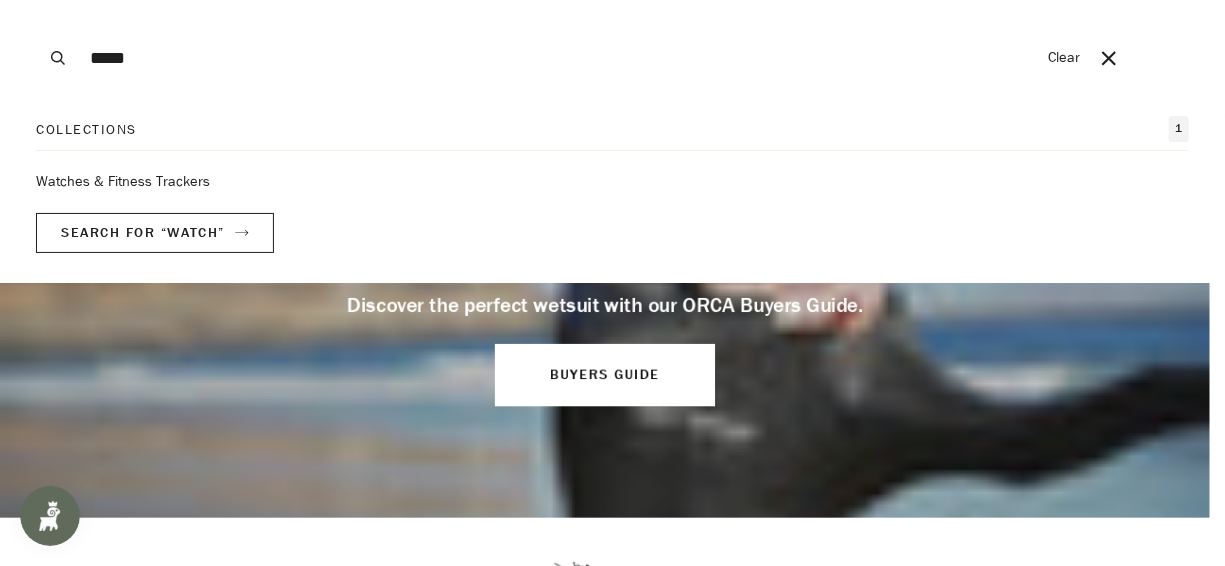 click on "Search" at bounding box center [58, 58] 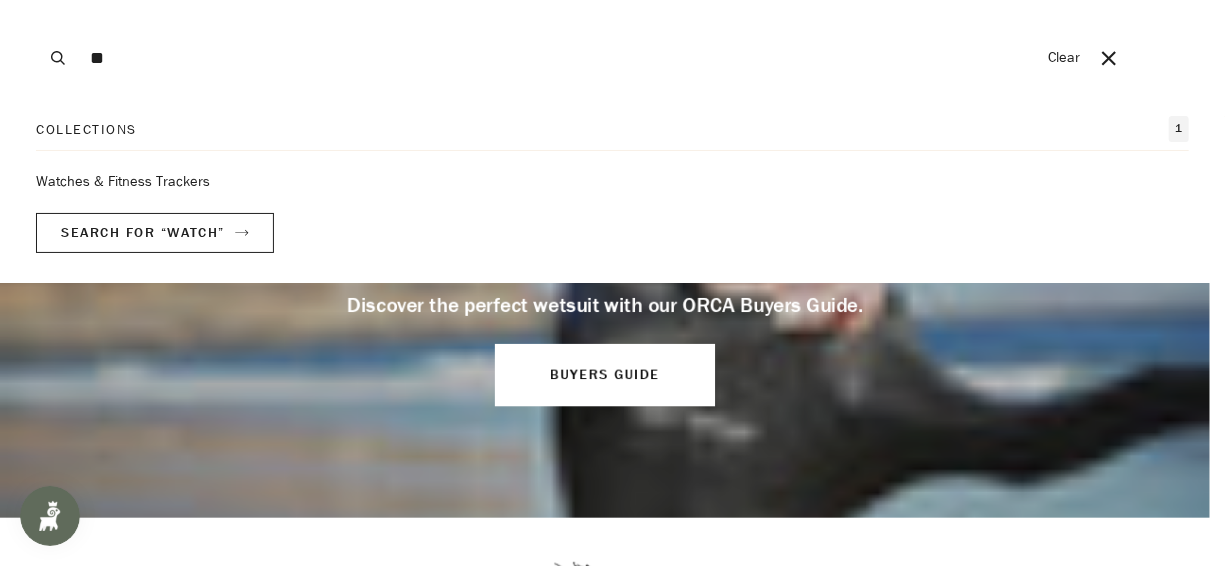 type on "*" 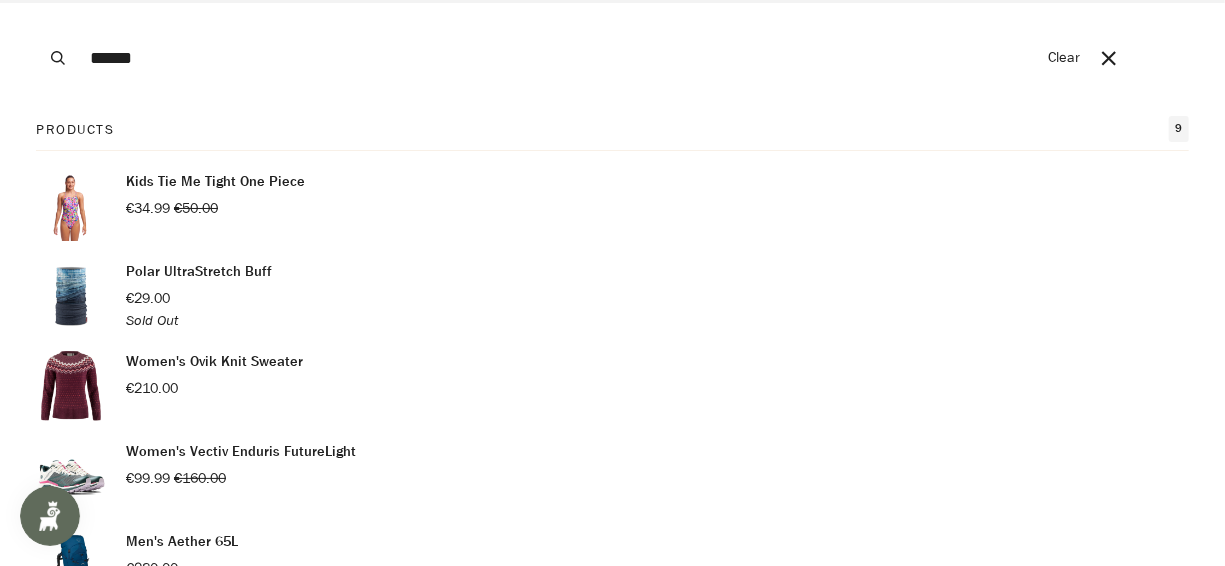 type on "******" 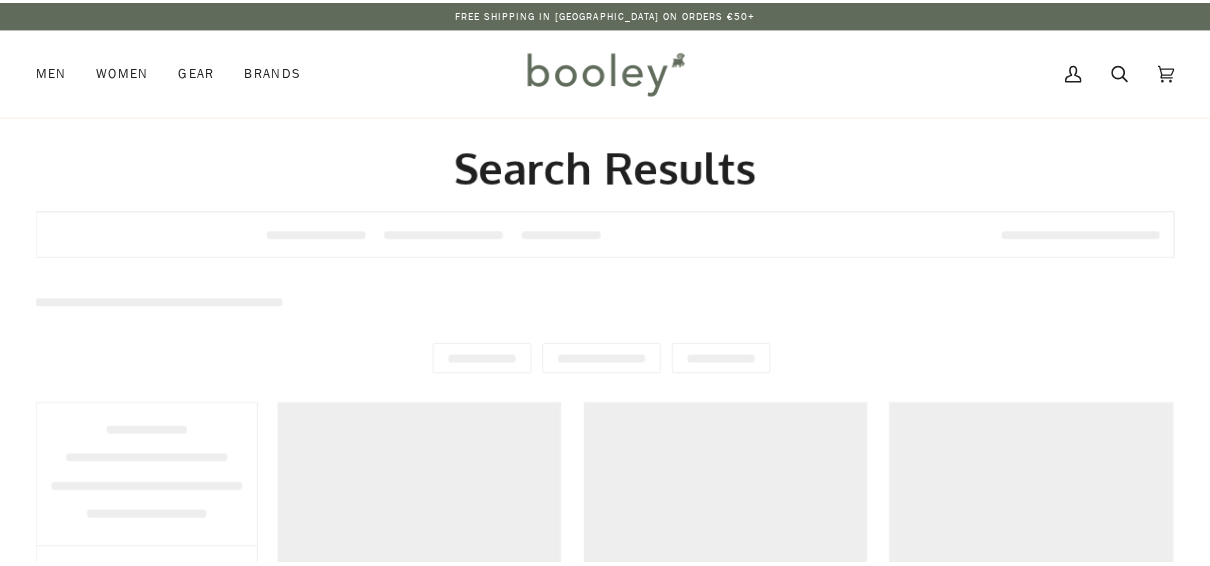 scroll, scrollTop: 0, scrollLeft: 0, axis: both 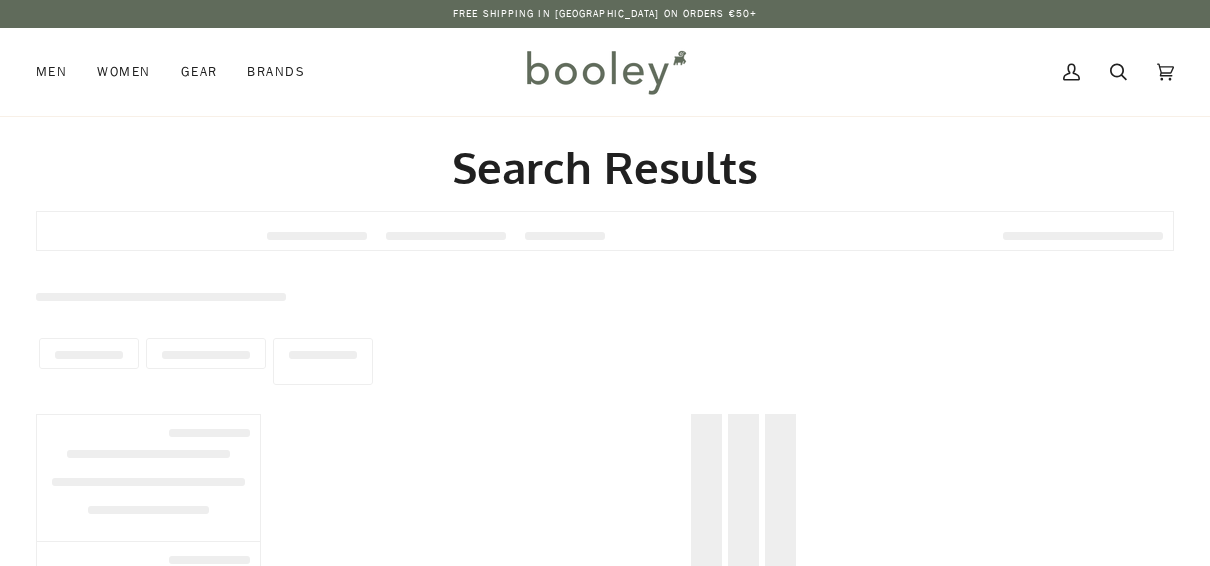 type on "*****" 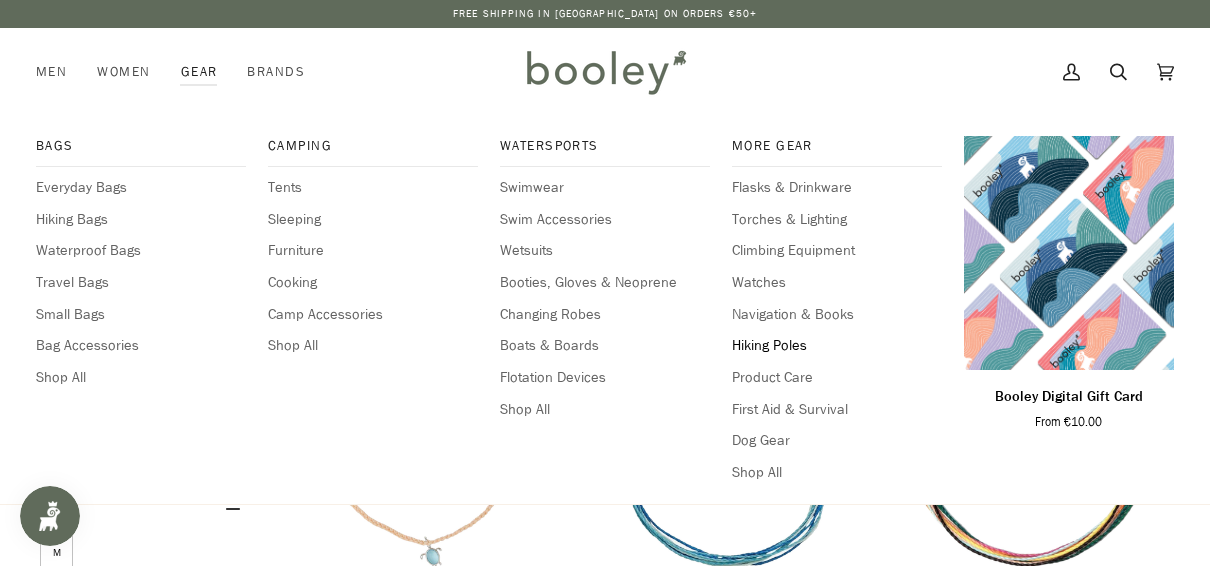 scroll, scrollTop: 0, scrollLeft: 0, axis: both 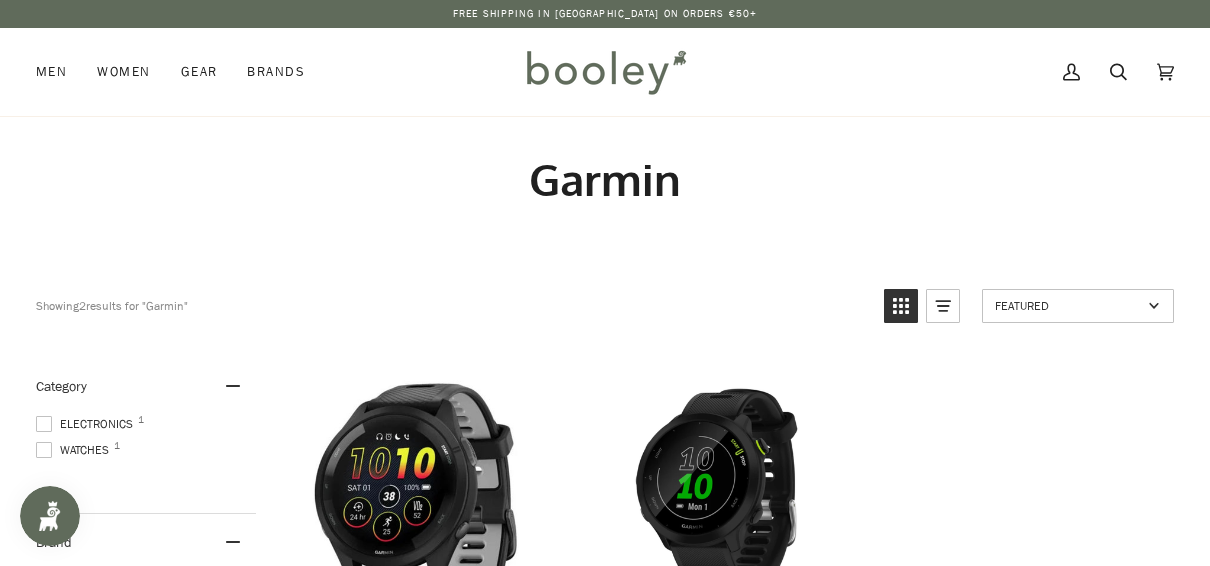 click on "My Account
Search
Cart
€0.00
(0)" at bounding box center (934, 72) 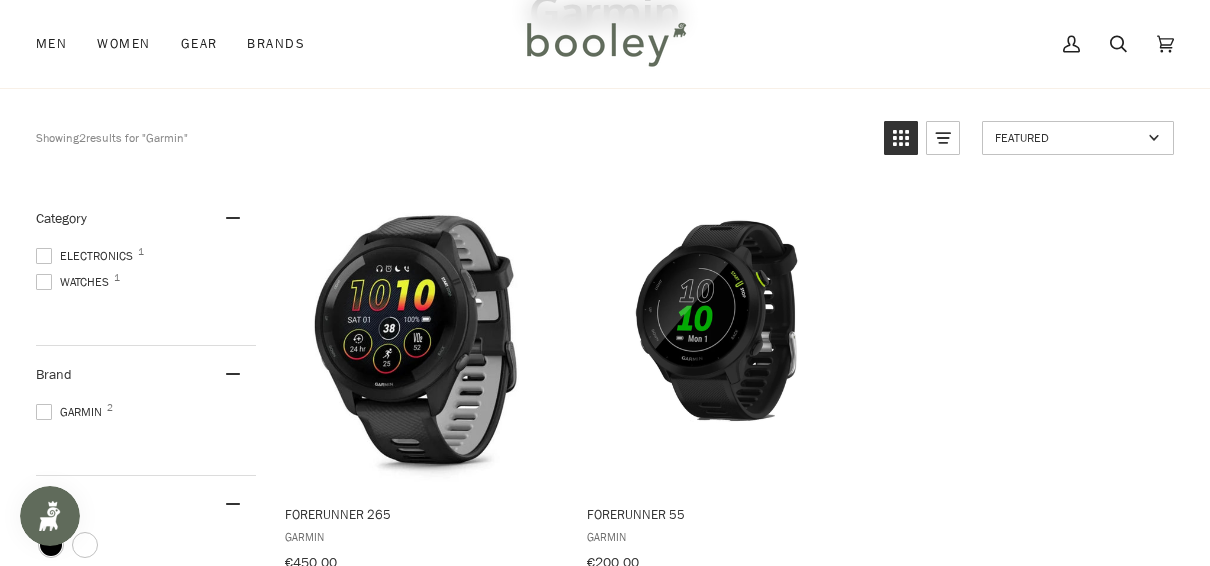 scroll, scrollTop: 175, scrollLeft: 0, axis: vertical 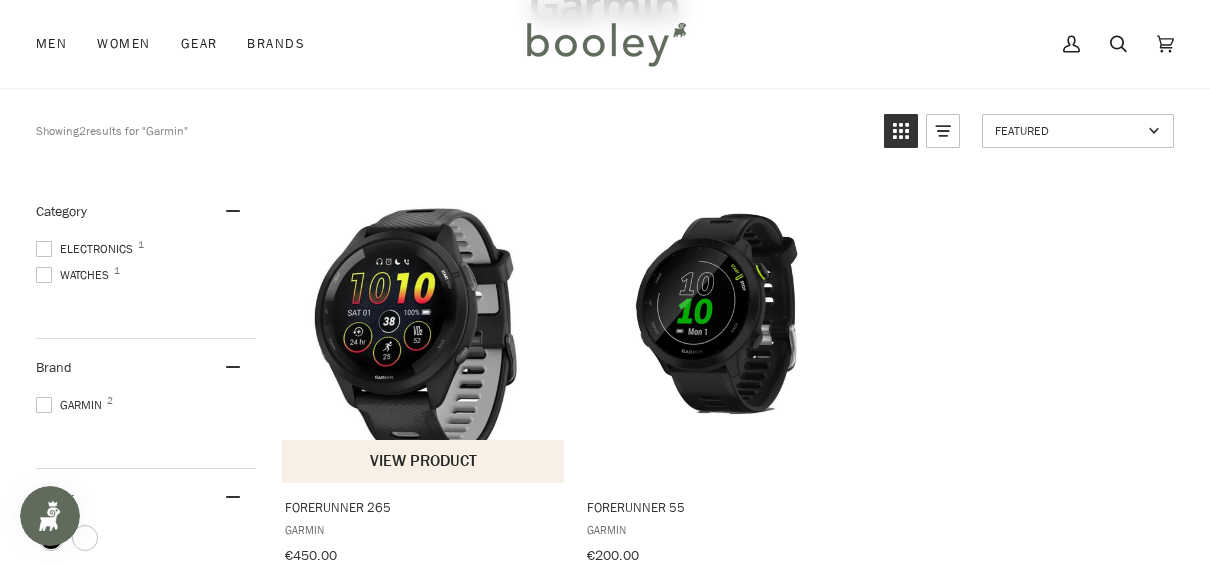 click at bounding box center (424, 333) 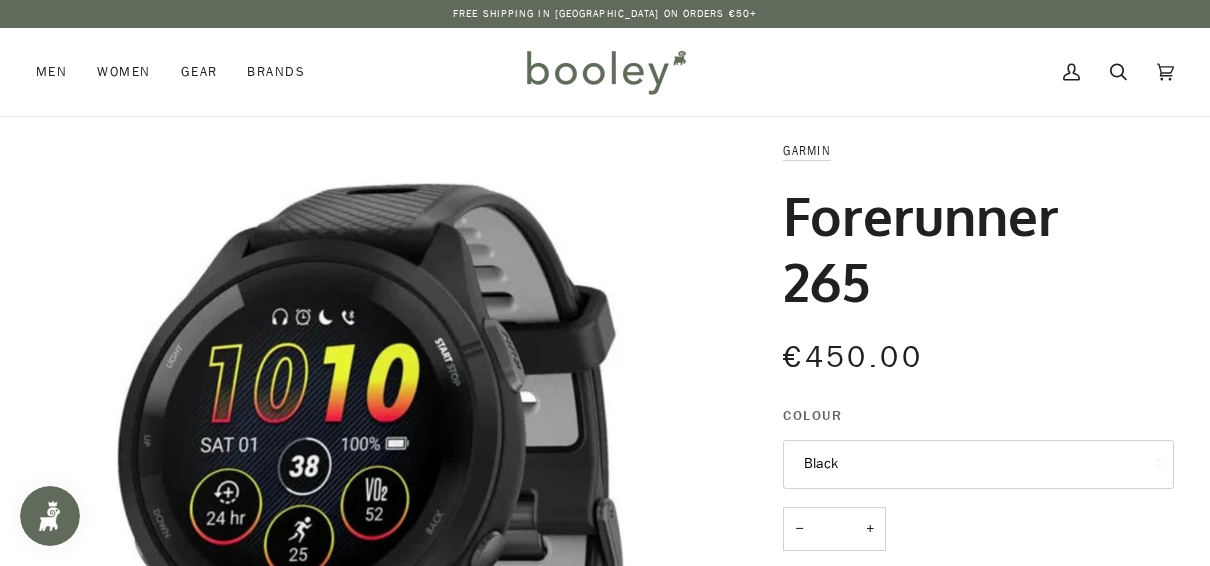 scroll, scrollTop: 0, scrollLeft: 0, axis: both 